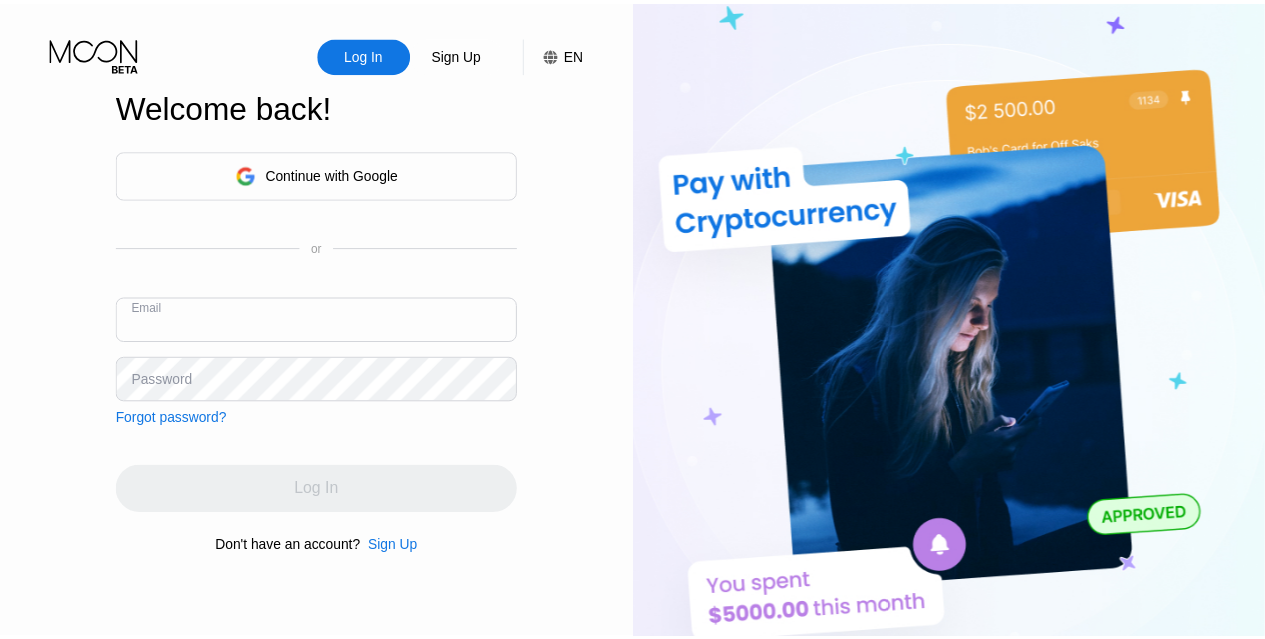 scroll, scrollTop: 0, scrollLeft: 0, axis: both 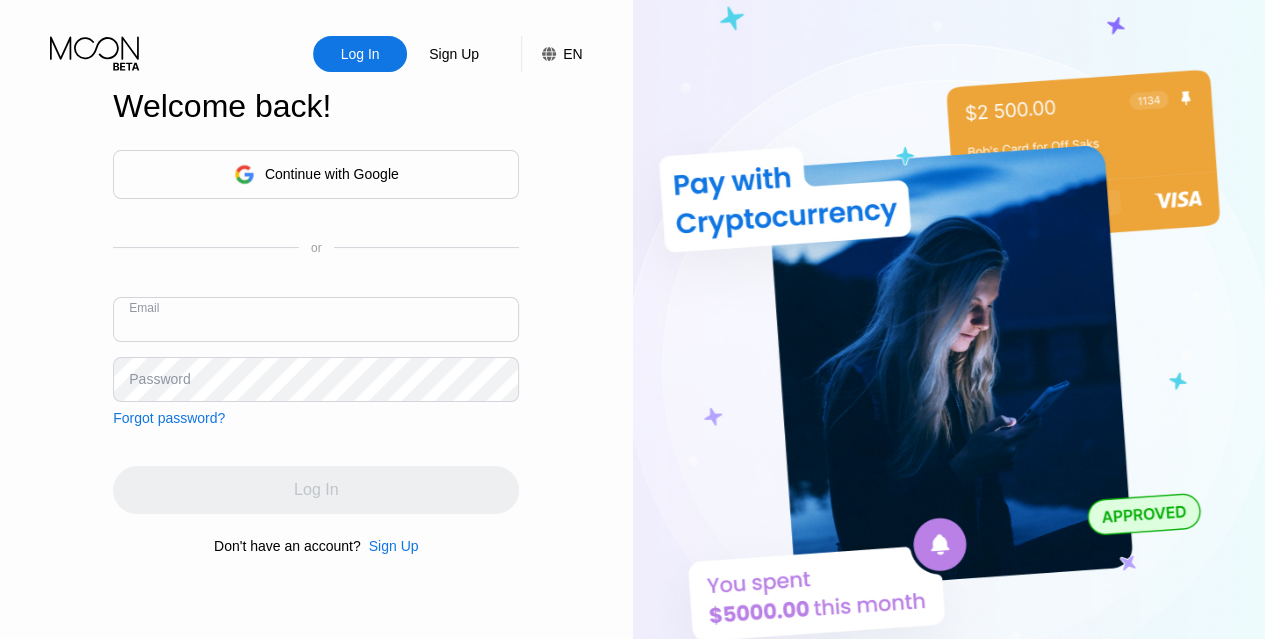 click at bounding box center [316, 319] 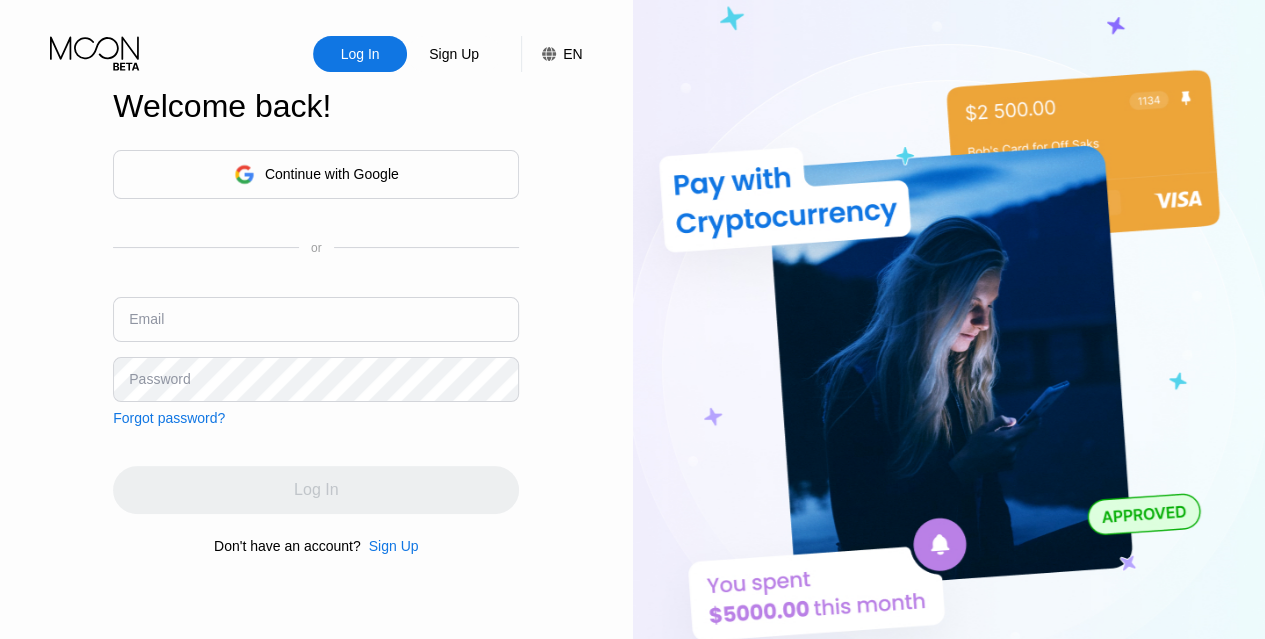 drag, startPoint x: 94, startPoint y: 236, endPoint x: 156, endPoint y: 277, distance: 74.330345 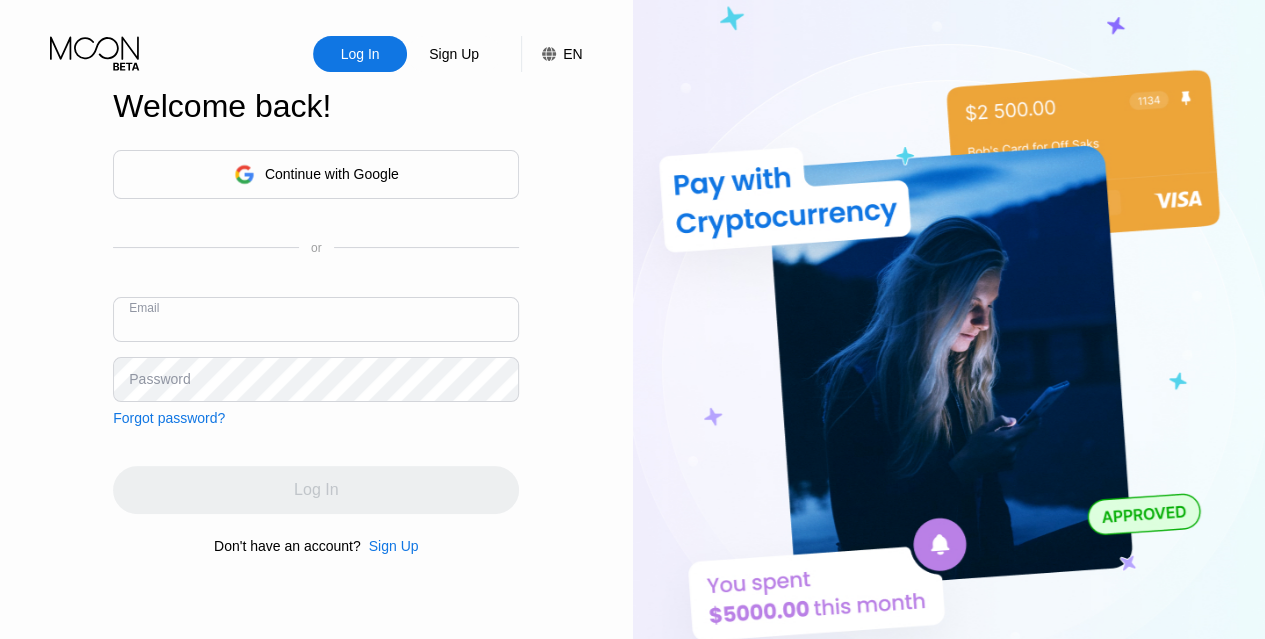 drag, startPoint x: 224, startPoint y: 321, endPoint x: 226, endPoint y: 293, distance: 28.071337 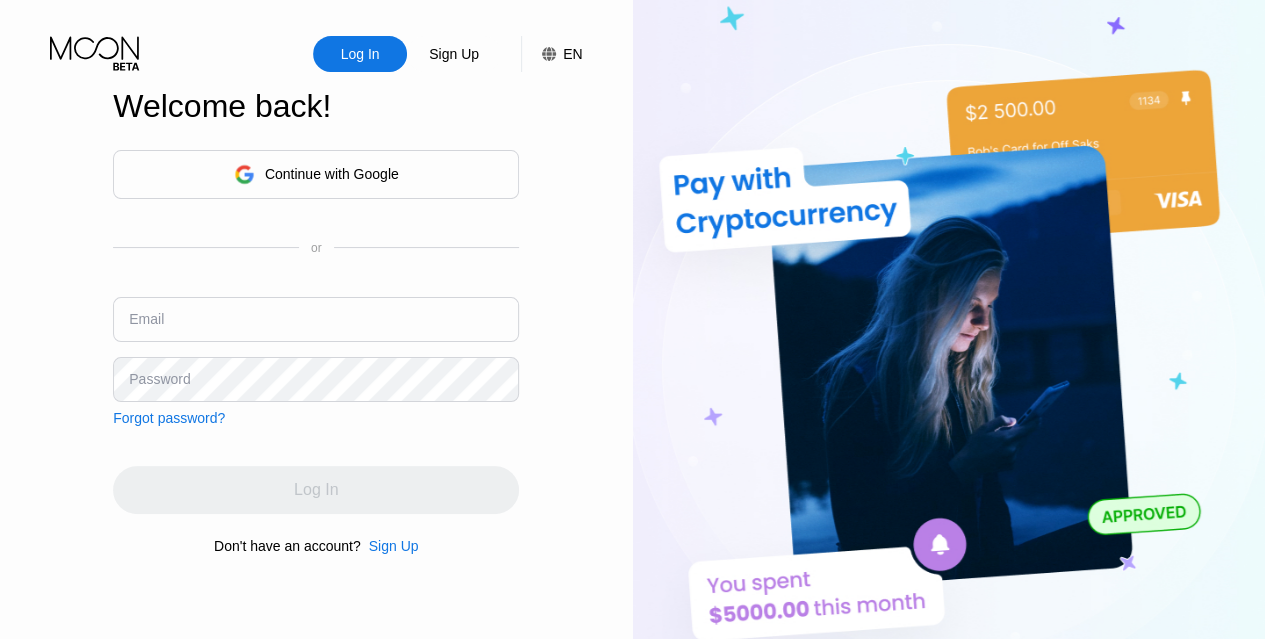 click on "Continue with Google or Email Password Forgot password?" at bounding box center (316, 288) 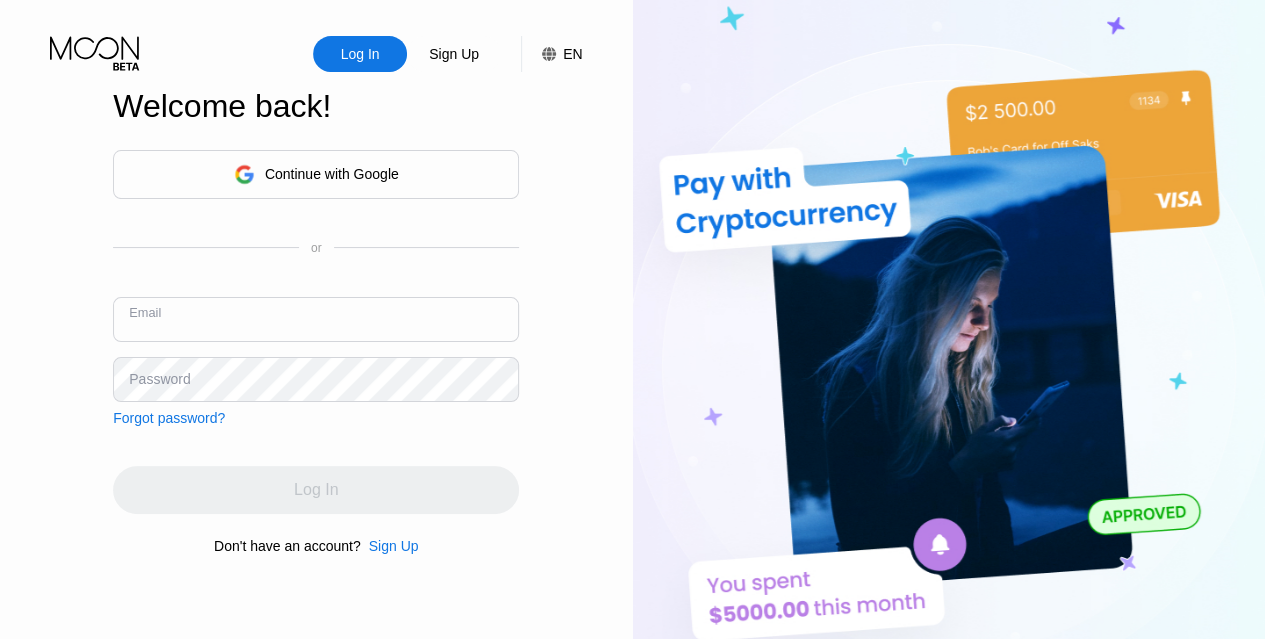 click on "Continue with Google or Email Password Forgot password?" at bounding box center [316, 288] 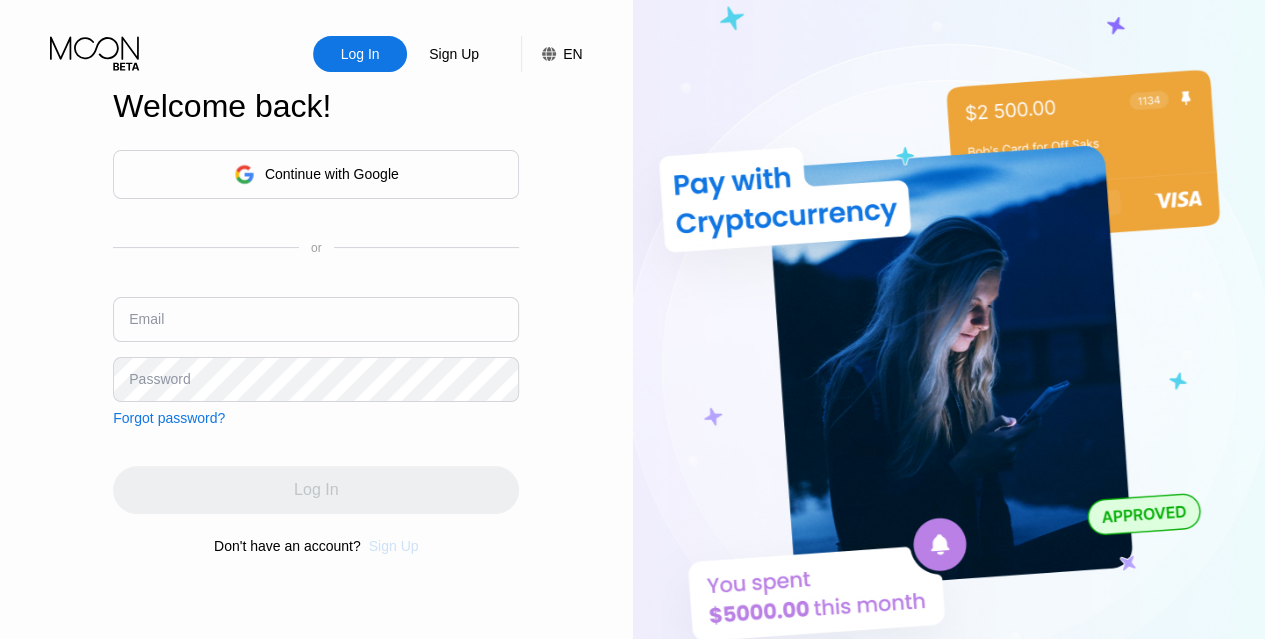 click on "Sign Up" at bounding box center [394, 546] 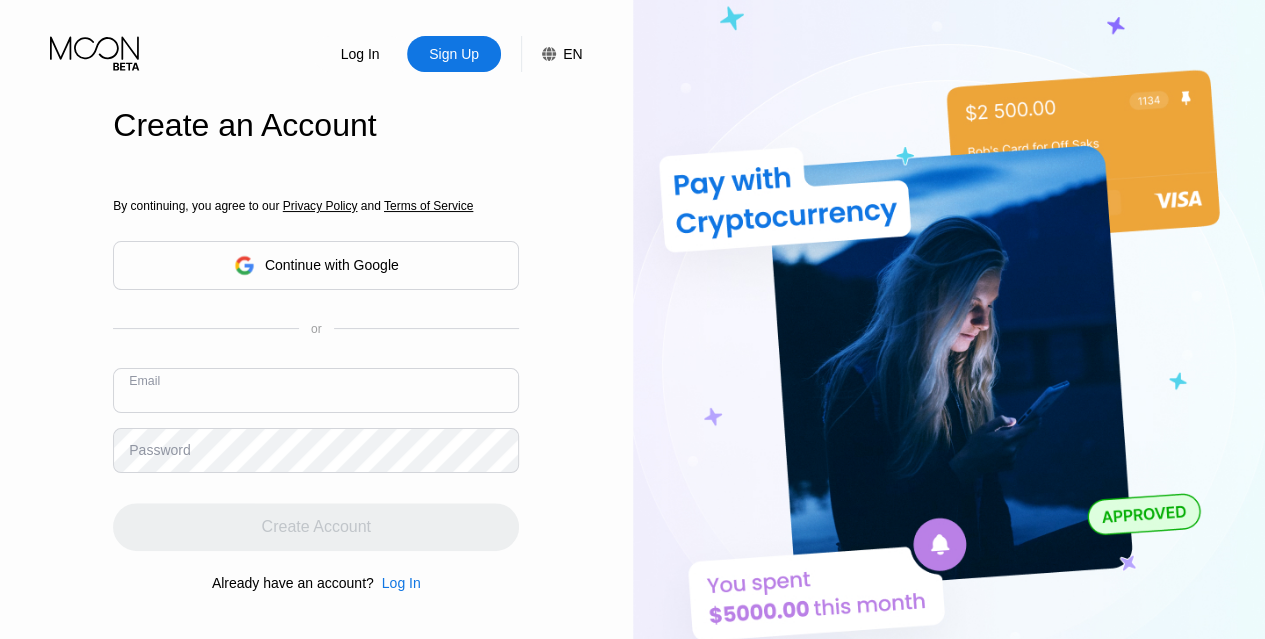 click at bounding box center [316, 390] 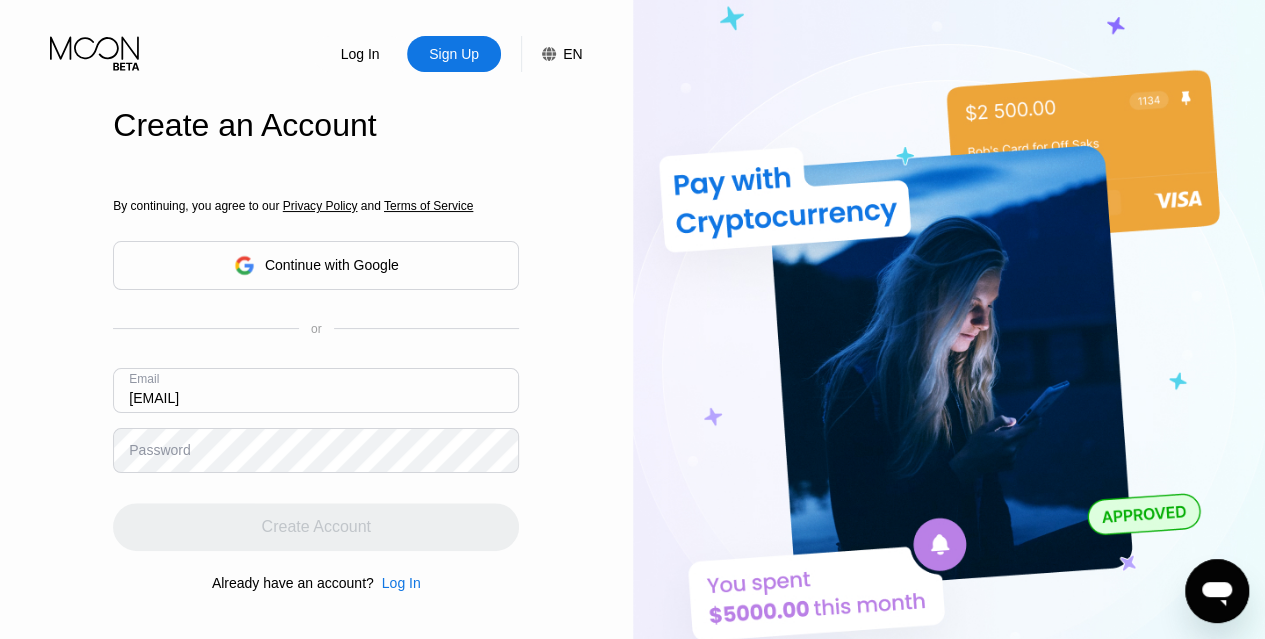 scroll, scrollTop: 0, scrollLeft: 0, axis: both 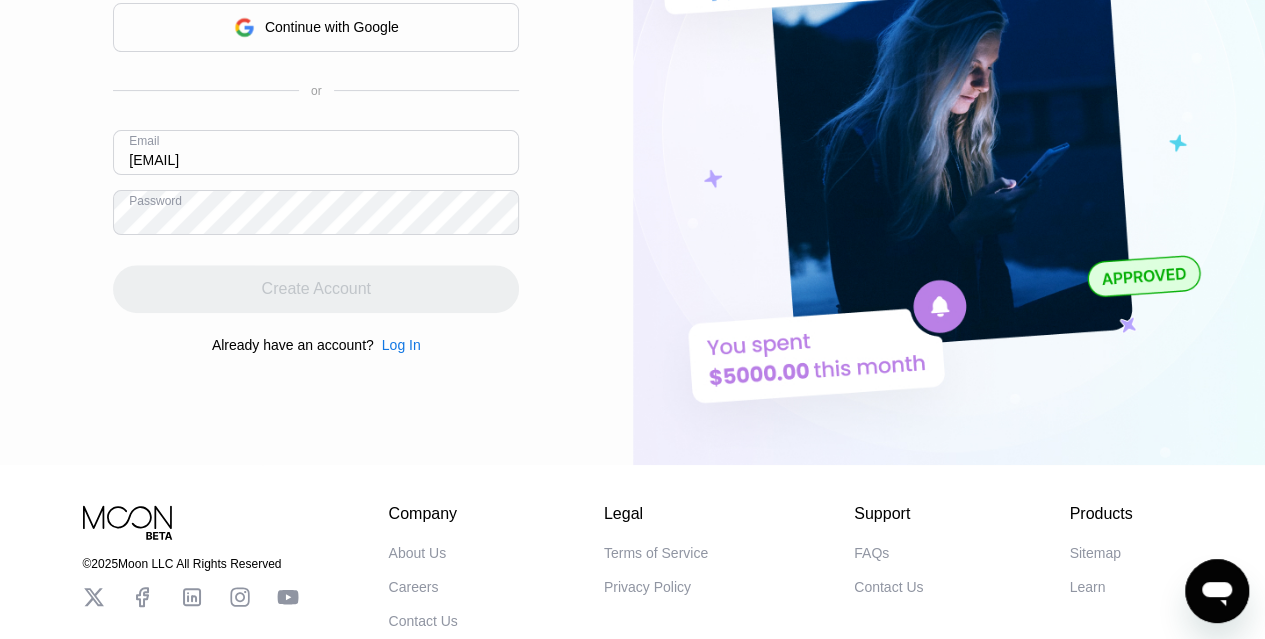 click on "Log In Sign Up EN Language Select an item Save Create an Account By continuing, you agree to our   Privacy Policy   and   Terms of Service Continue with Google or Email [EMAIL] Password Create Account Already have an account? Log In" at bounding box center [316, 113] 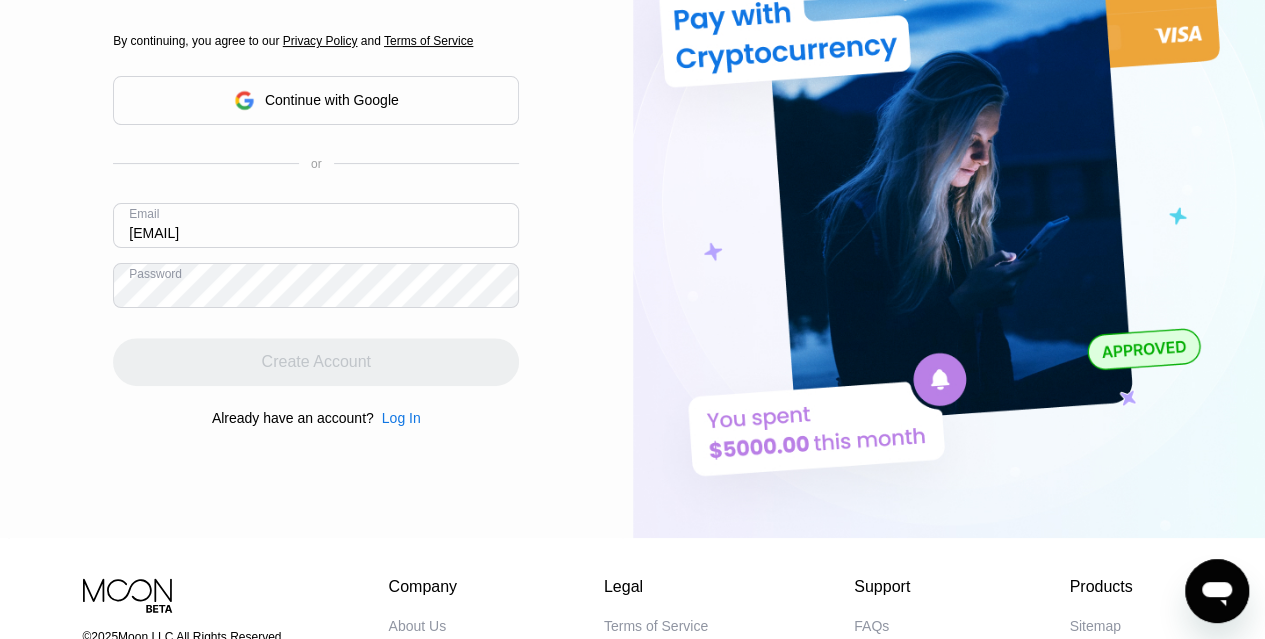 scroll, scrollTop: 167, scrollLeft: 0, axis: vertical 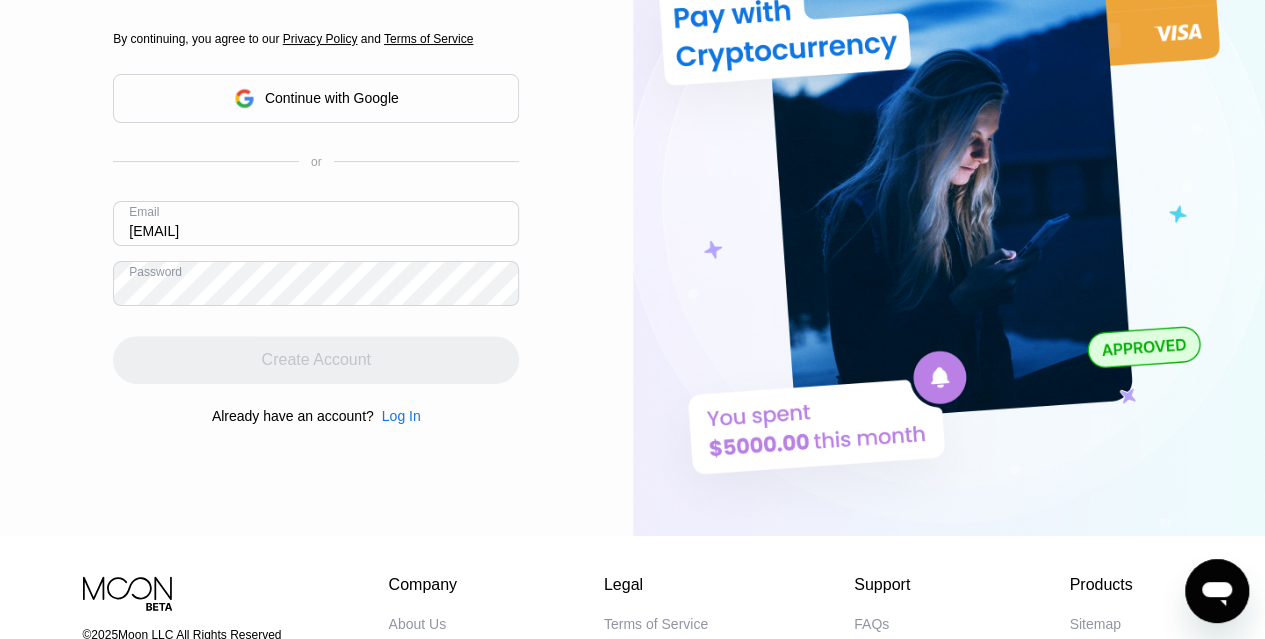 drag, startPoint x: 222, startPoint y: 236, endPoint x: 0, endPoint y: 193, distance: 226.12607 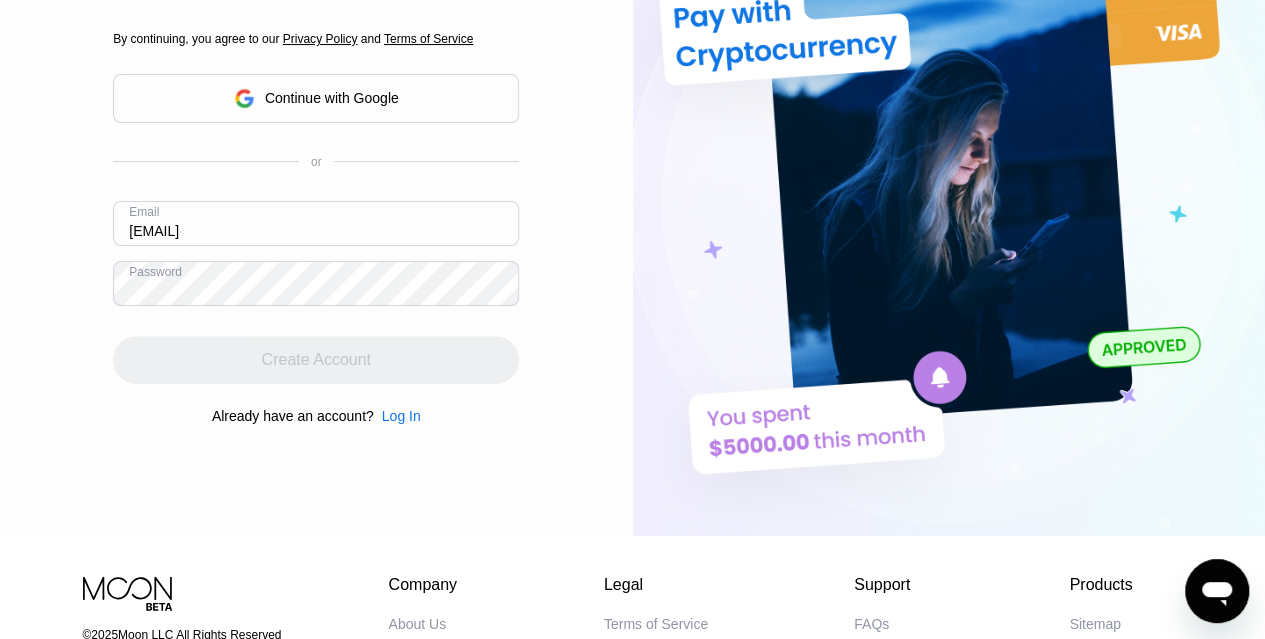 click on "Log In Sign Up EN Language Select an item Save Create an Account By continuing, you agree to our   Privacy Policy   and   Terms of Service Continue with Google or Email [EMAIL] Password Create Account Already have an account? Log In" at bounding box center (316, 184) 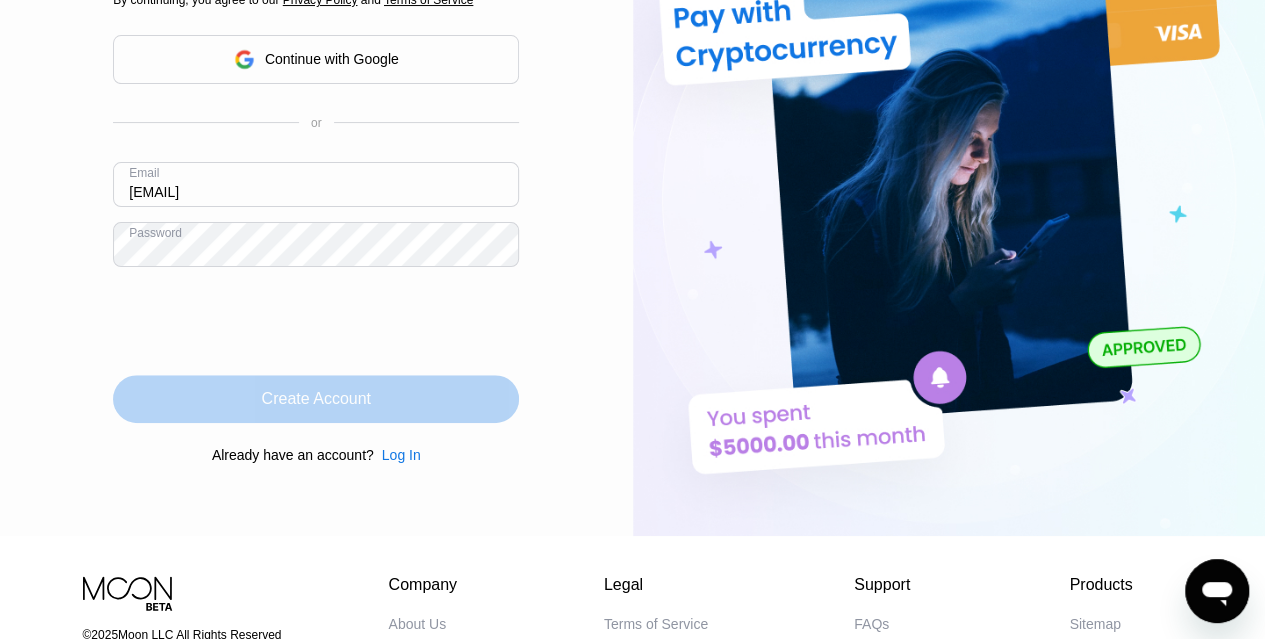 click on "Create Account" at bounding box center [316, 399] 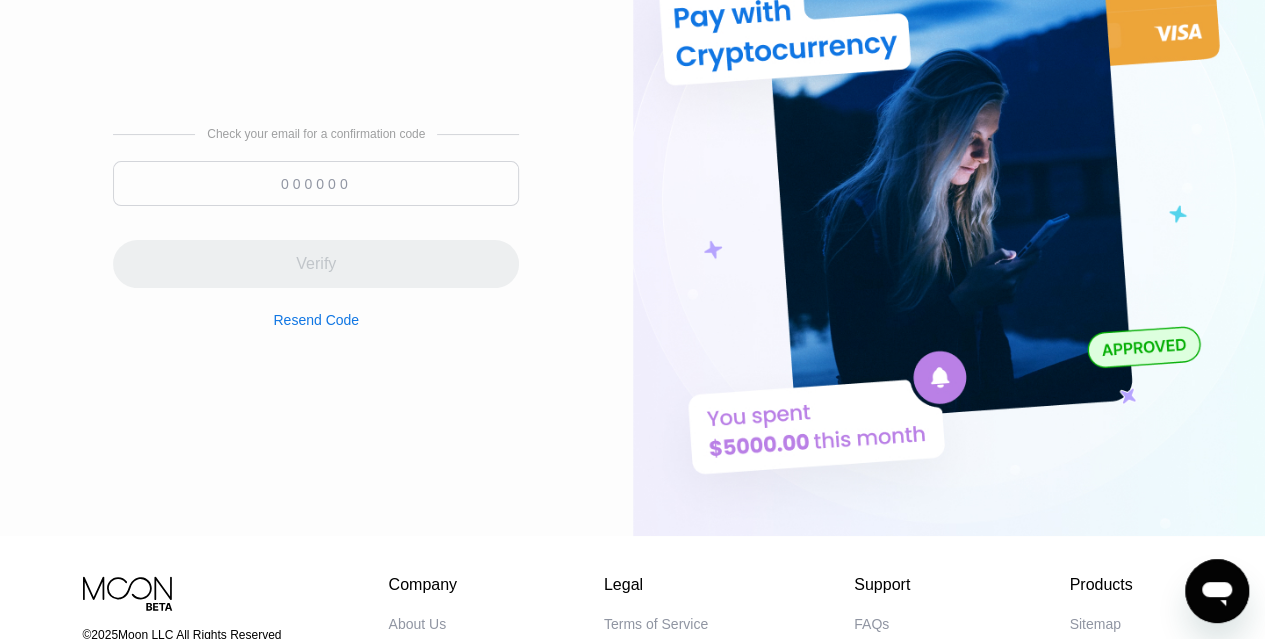 click at bounding box center [316, 183] 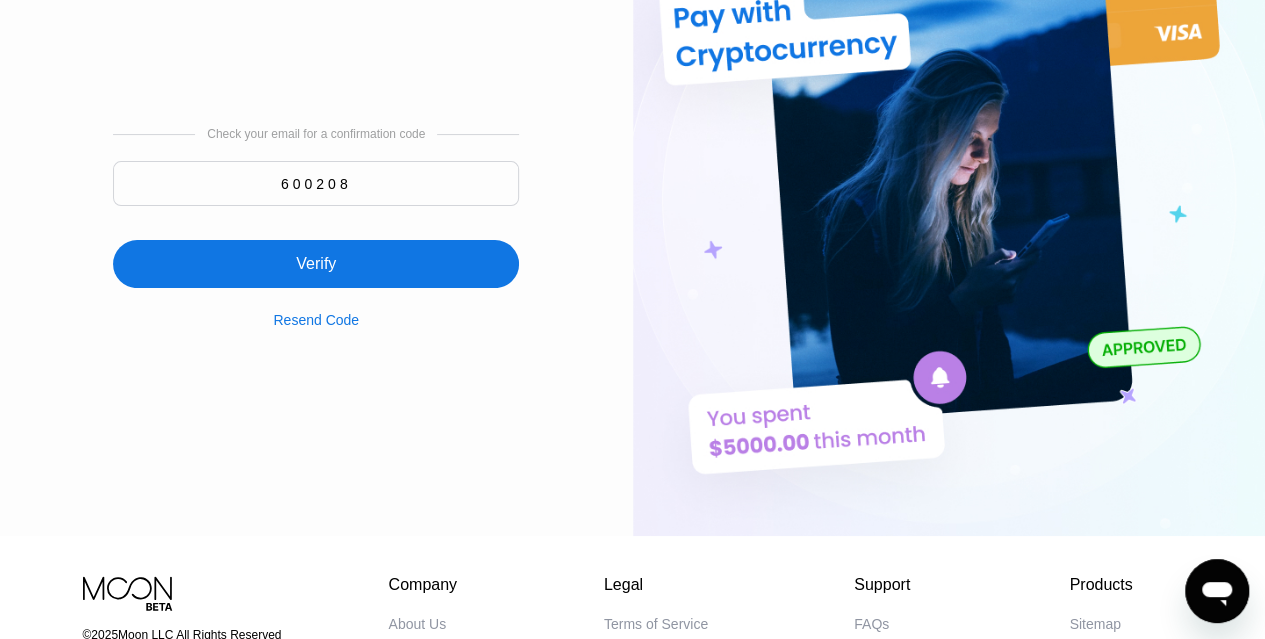 type on "600208" 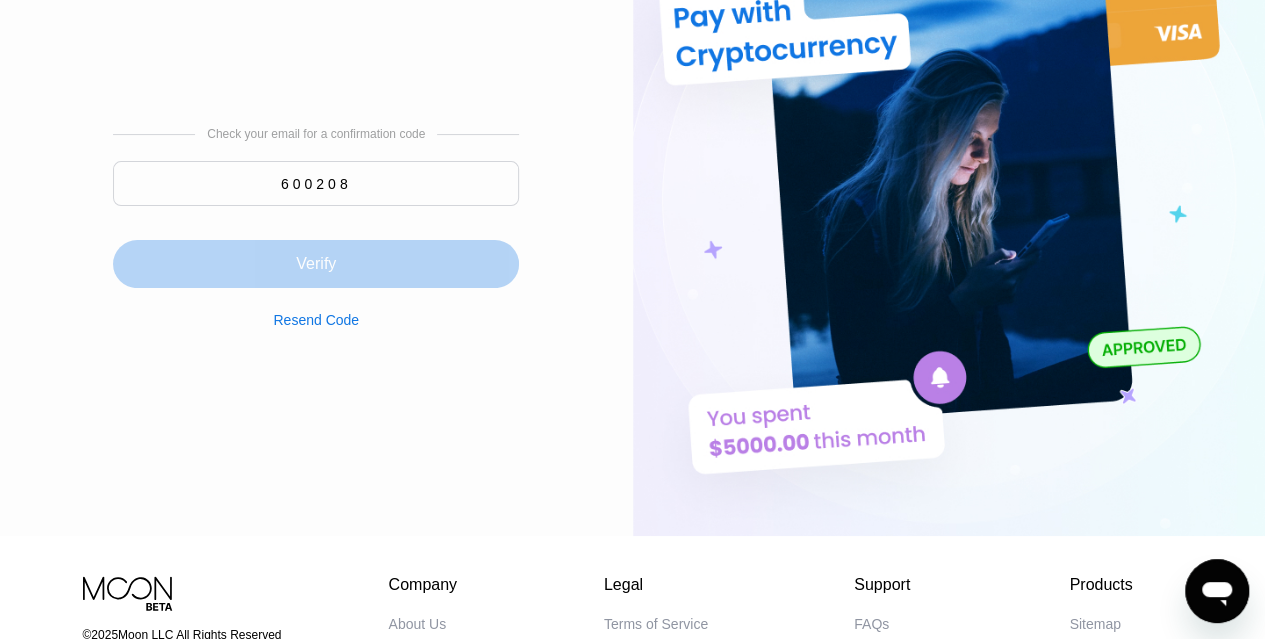 click on "Verify" at bounding box center (316, 264) 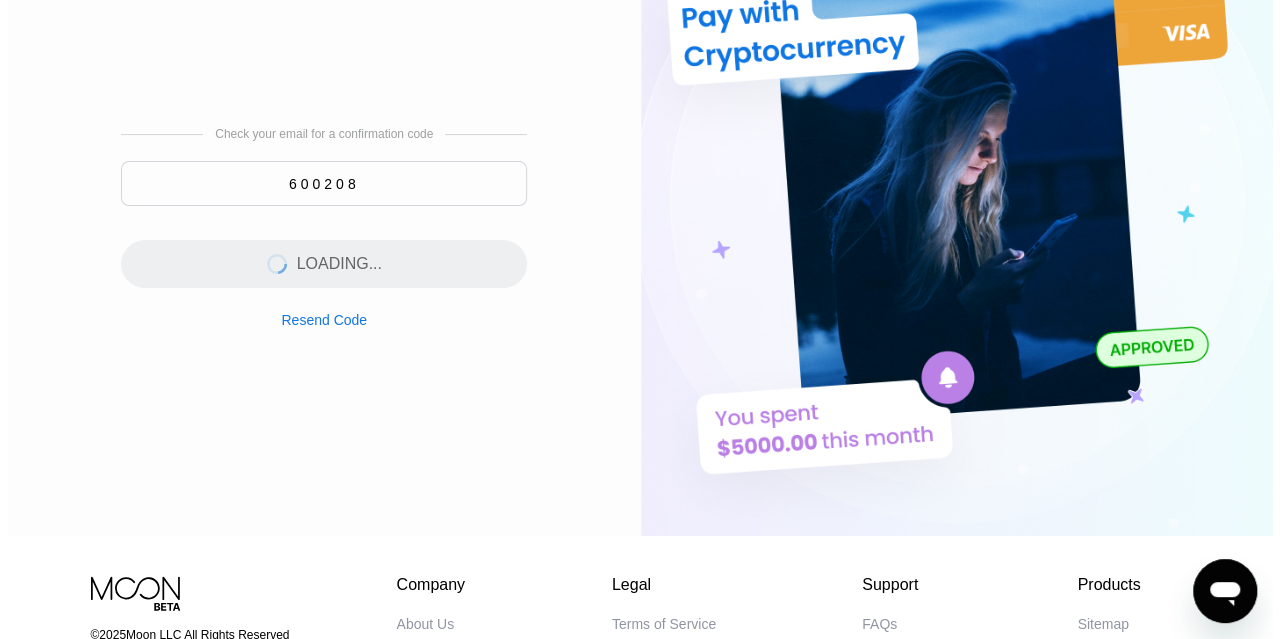 scroll, scrollTop: 0, scrollLeft: 0, axis: both 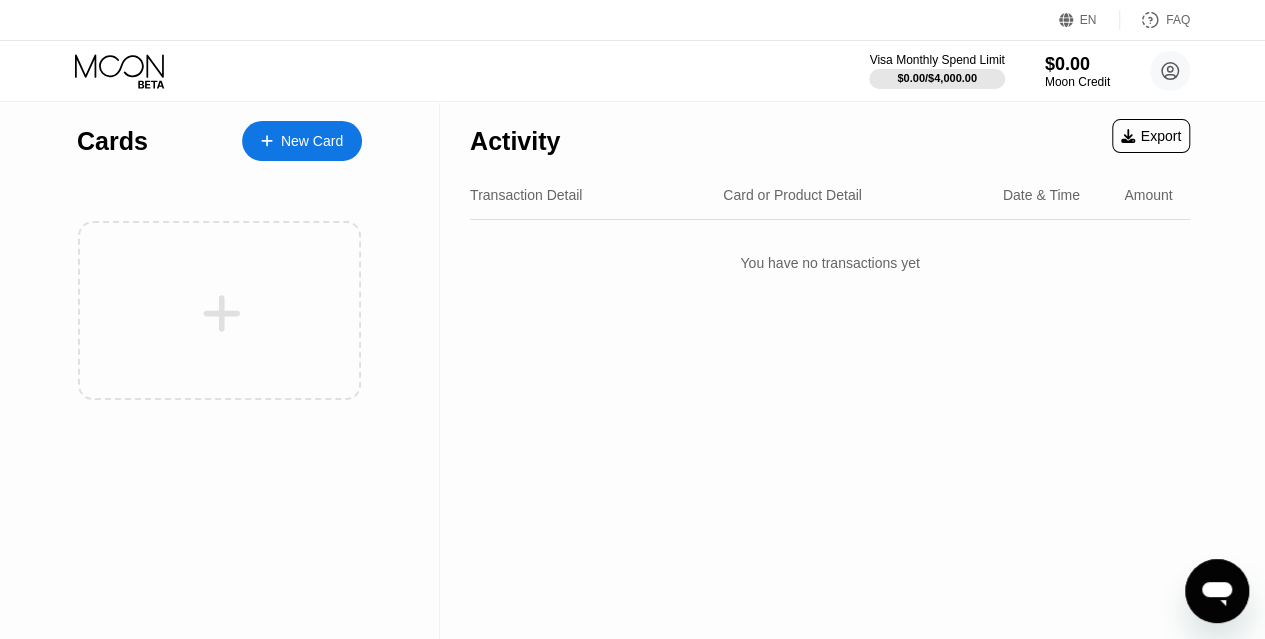 click on "New Card" at bounding box center (302, 141) 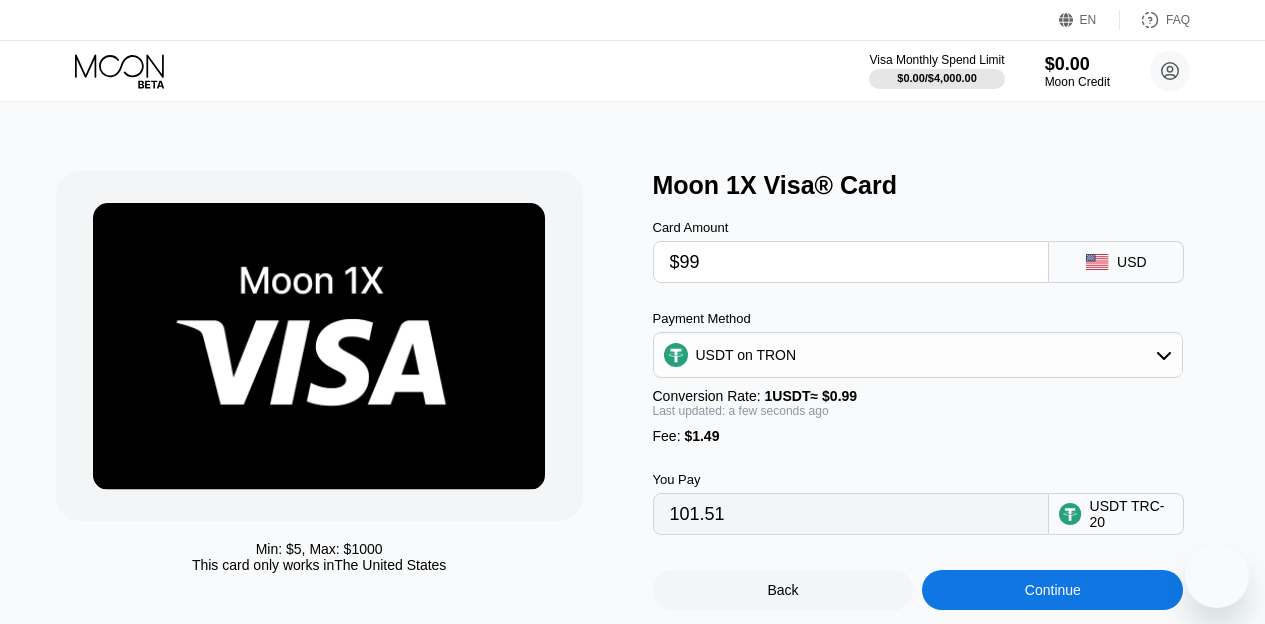 scroll, scrollTop: 0, scrollLeft: 0, axis: both 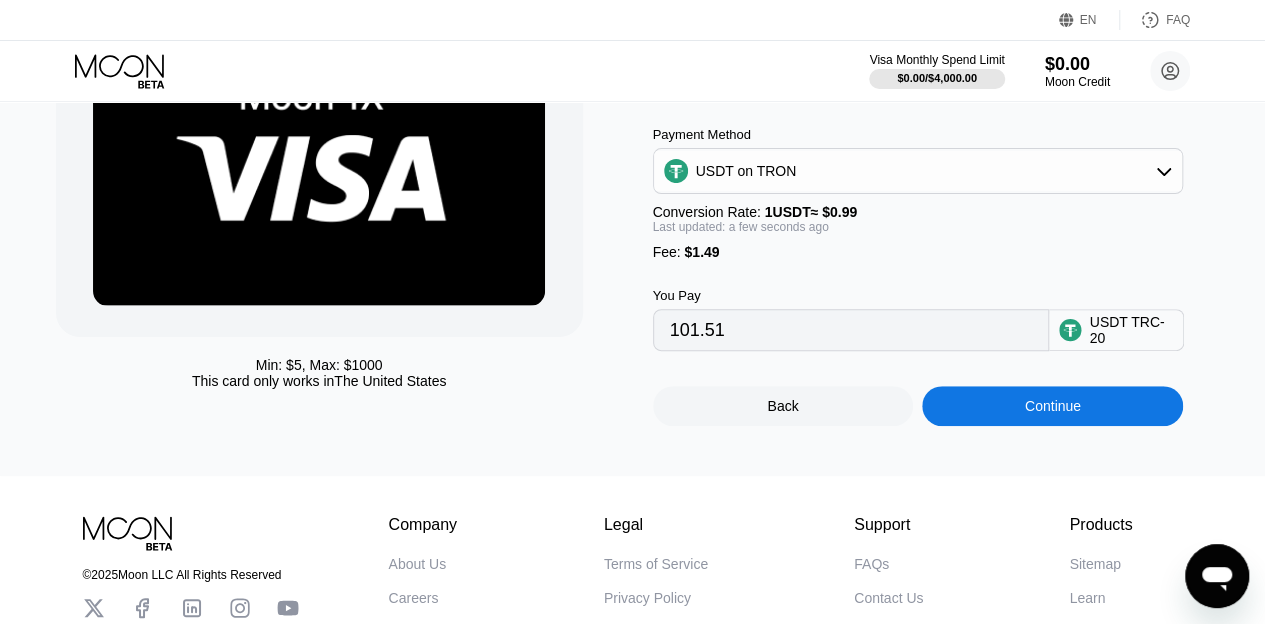 type on "$99" 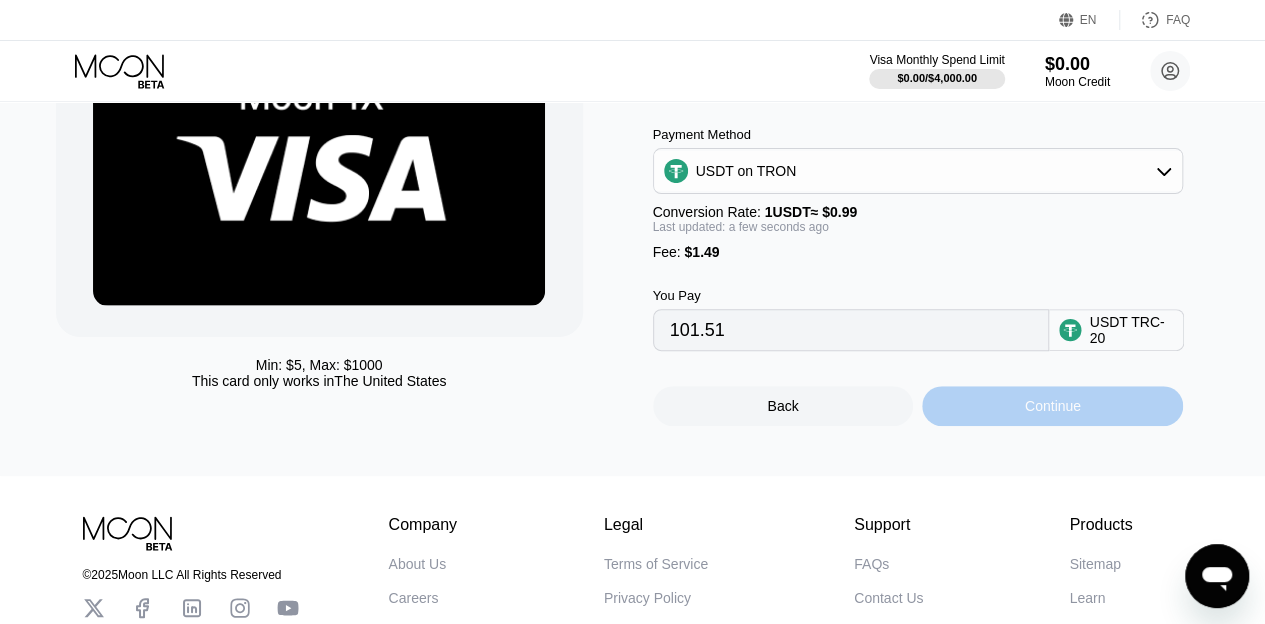 click on "Continue" at bounding box center (1052, 406) 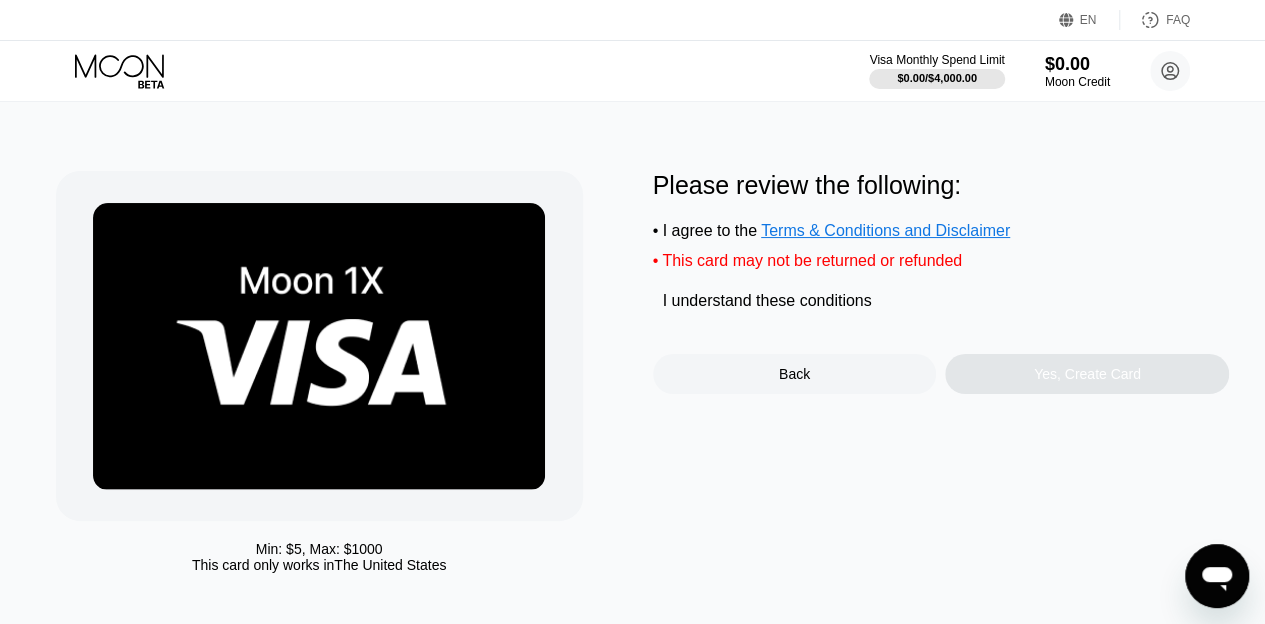 scroll, scrollTop: 0, scrollLeft: 0, axis: both 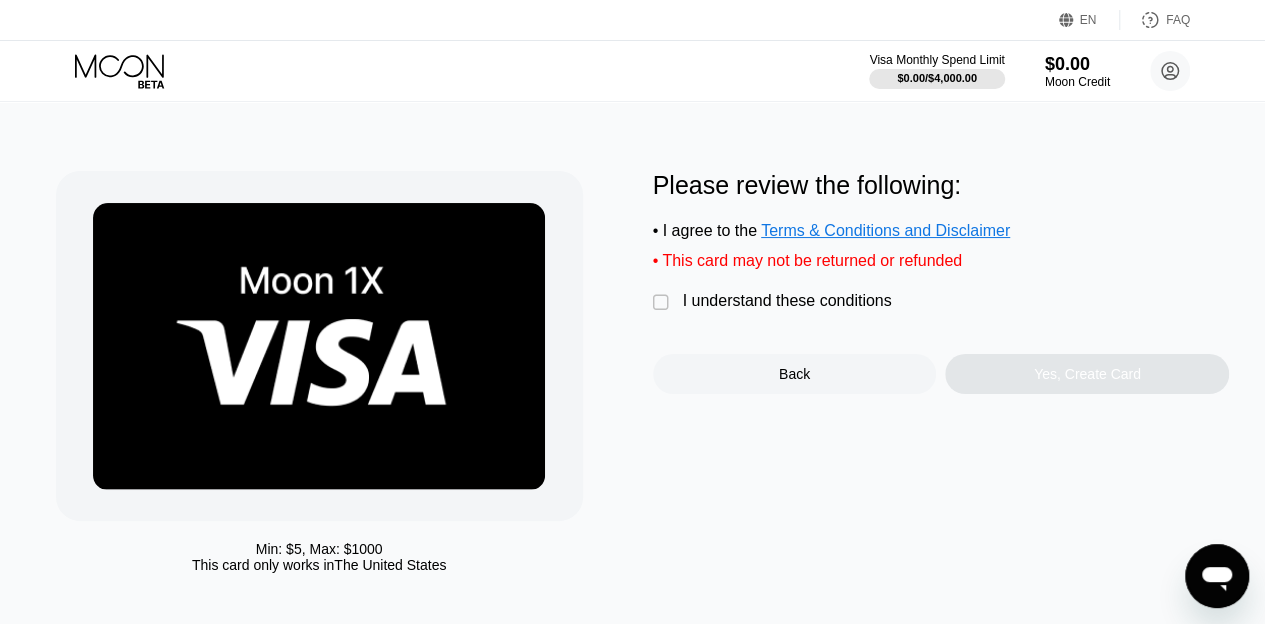 click on " I understand these conditions" at bounding box center (777, 302) 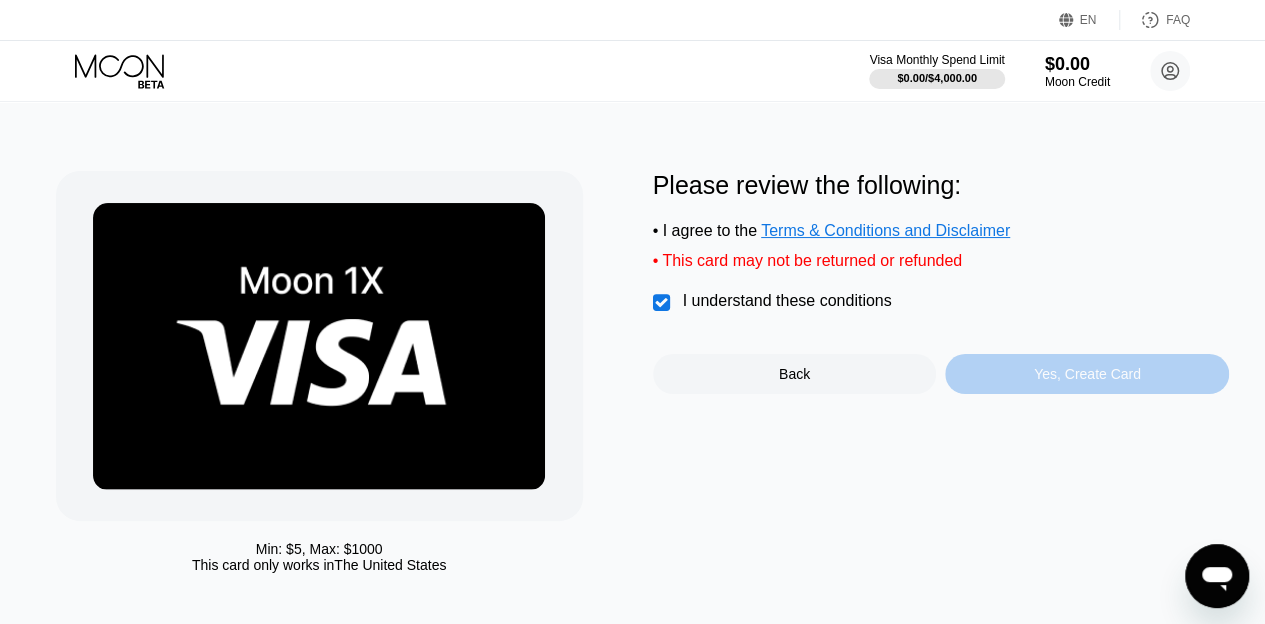 click on "Yes, Create Card" at bounding box center [1087, 374] 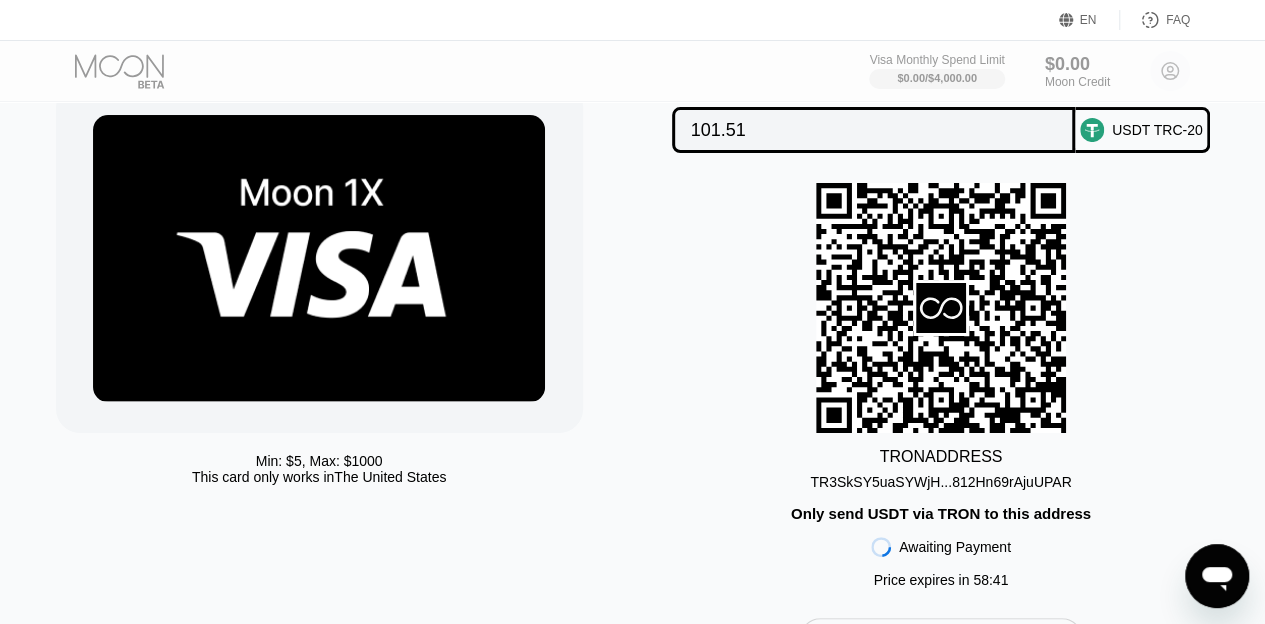 scroll, scrollTop: 88, scrollLeft: 0, axis: vertical 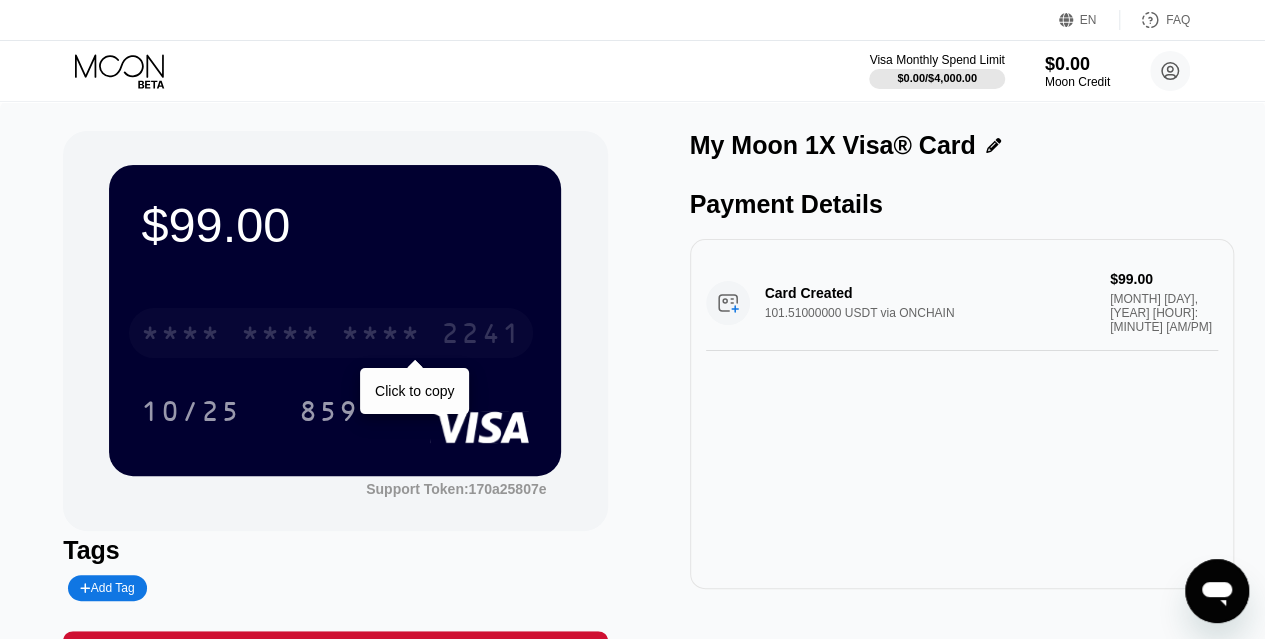 click on "* * * *" at bounding box center (181, 336) 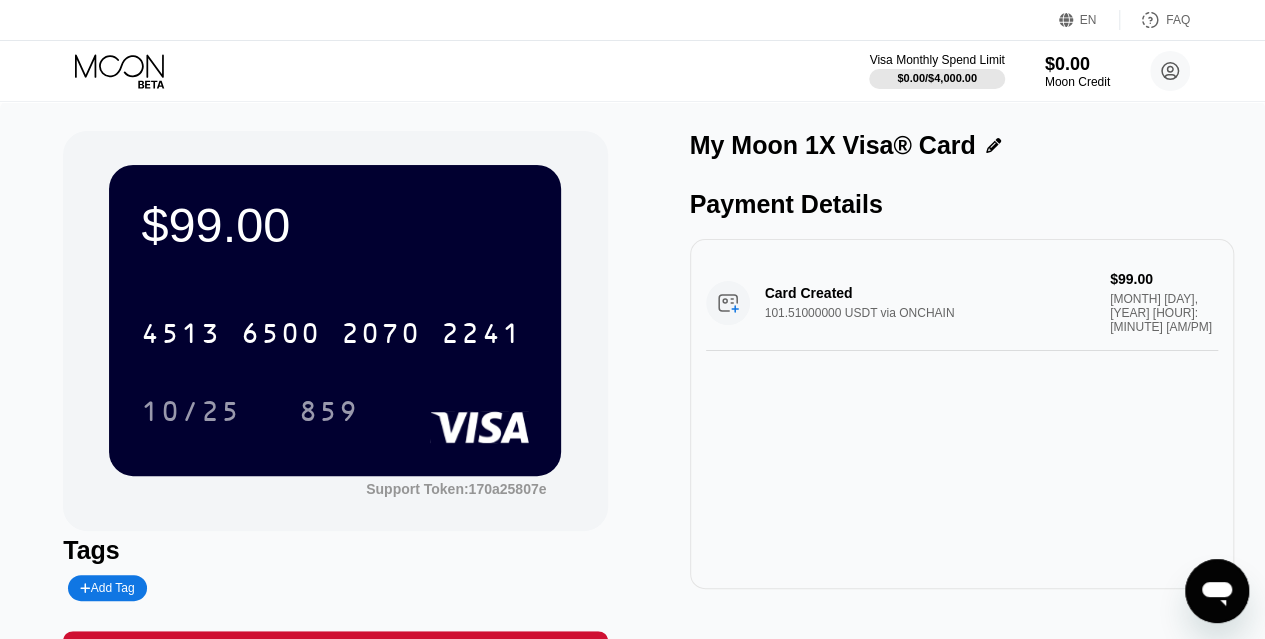click on "Visa Monthly Spend Limit $0.00 / $4,000.00 $0.00 Moon Credit 123981839821@yopmail.com  Home Settings Support Careers About Us Log out Privacy policy Terms" at bounding box center [632, 71] 